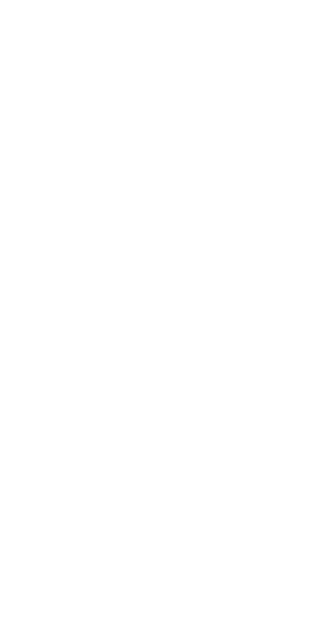 scroll, scrollTop: 0, scrollLeft: 0, axis: both 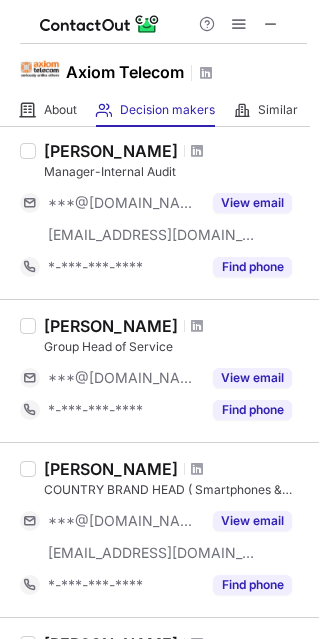 click on "Vinay Bansal Manager-Internal Audit ***@hotmail.com ***@brickwalleconsultancy.com View email *-***-***-**** Find phone" at bounding box center (159, 211) 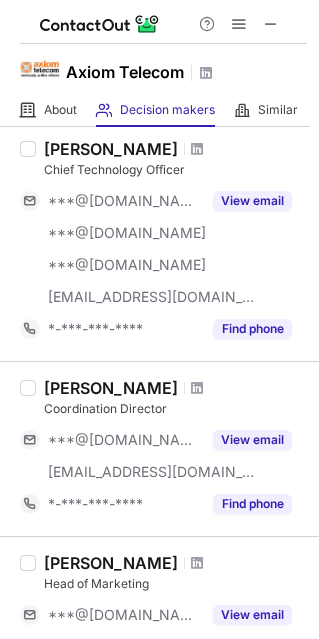scroll, scrollTop: 277, scrollLeft: 0, axis: vertical 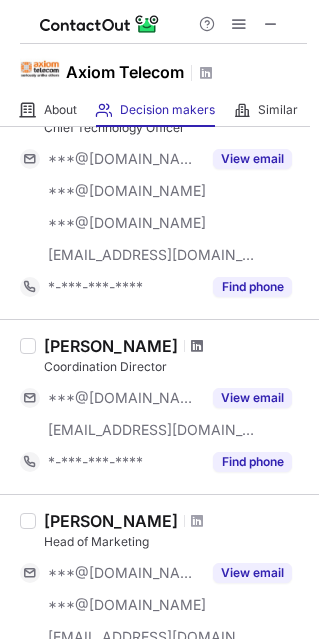 click at bounding box center [197, 346] 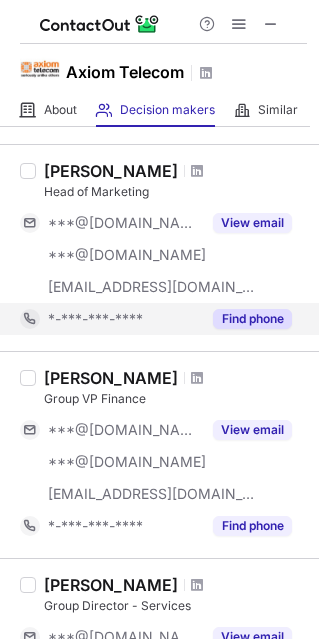 scroll, scrollTop: 703, scrollLeft: 0, axis: vertical 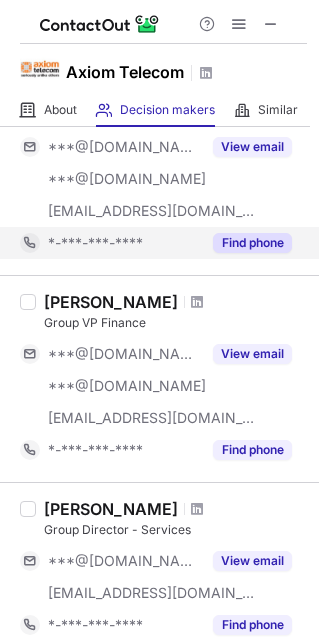 click at bounding box center (197, 302) 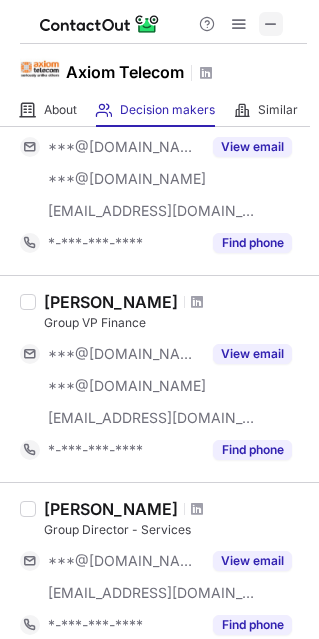 click at bounding box center [271, 24] 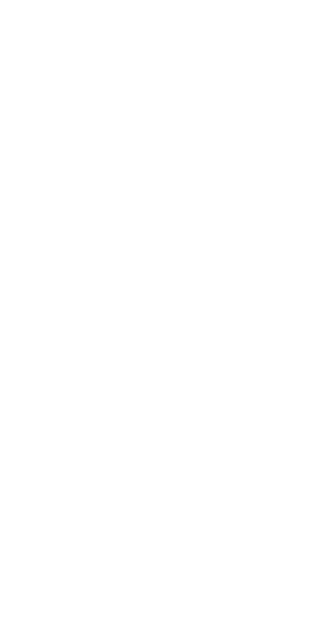 scroll, scrollTop: 0, scrollLeft: 0, axis: both 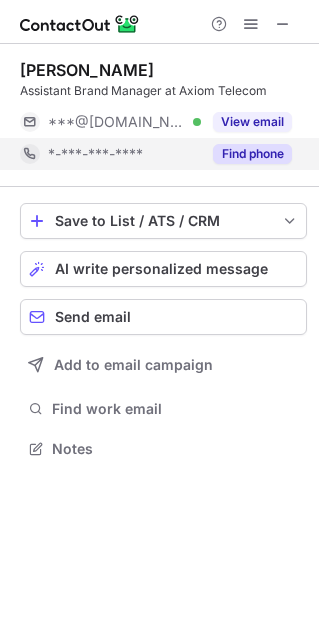click on "Find phone" at bounding box center [252, 154] 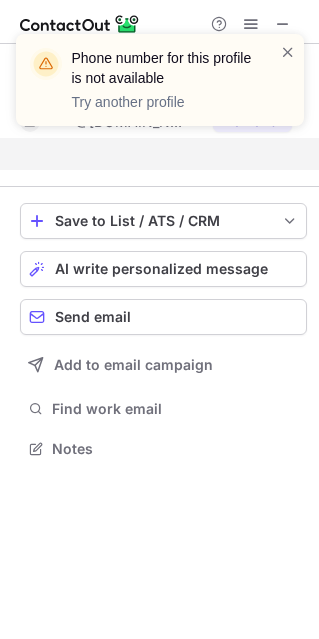 scroll, scrollTop: 402, scrollLeft: 319, axis: both 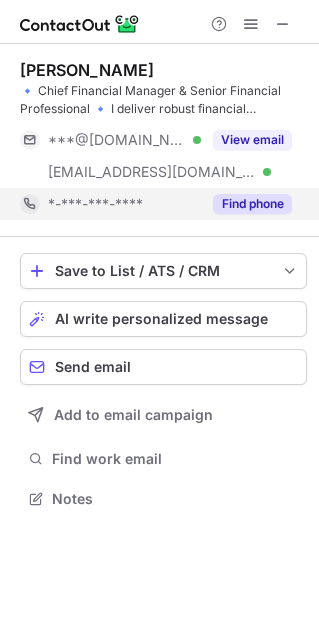 click on "Find phone" at bounding box center (252, 204) 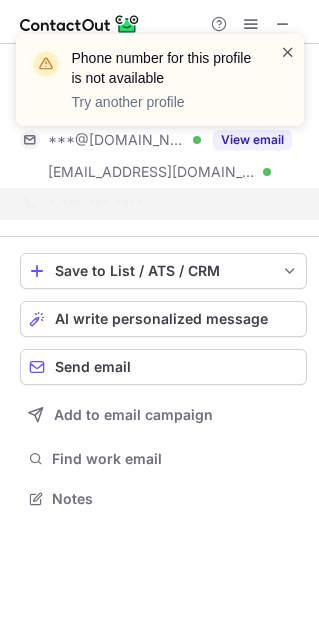 click at bounding box center [288, 52] 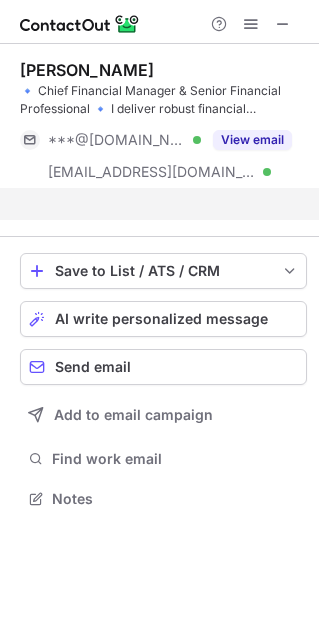 scroll, scrollTop: 452, scrollLeft: 319, axis: both 